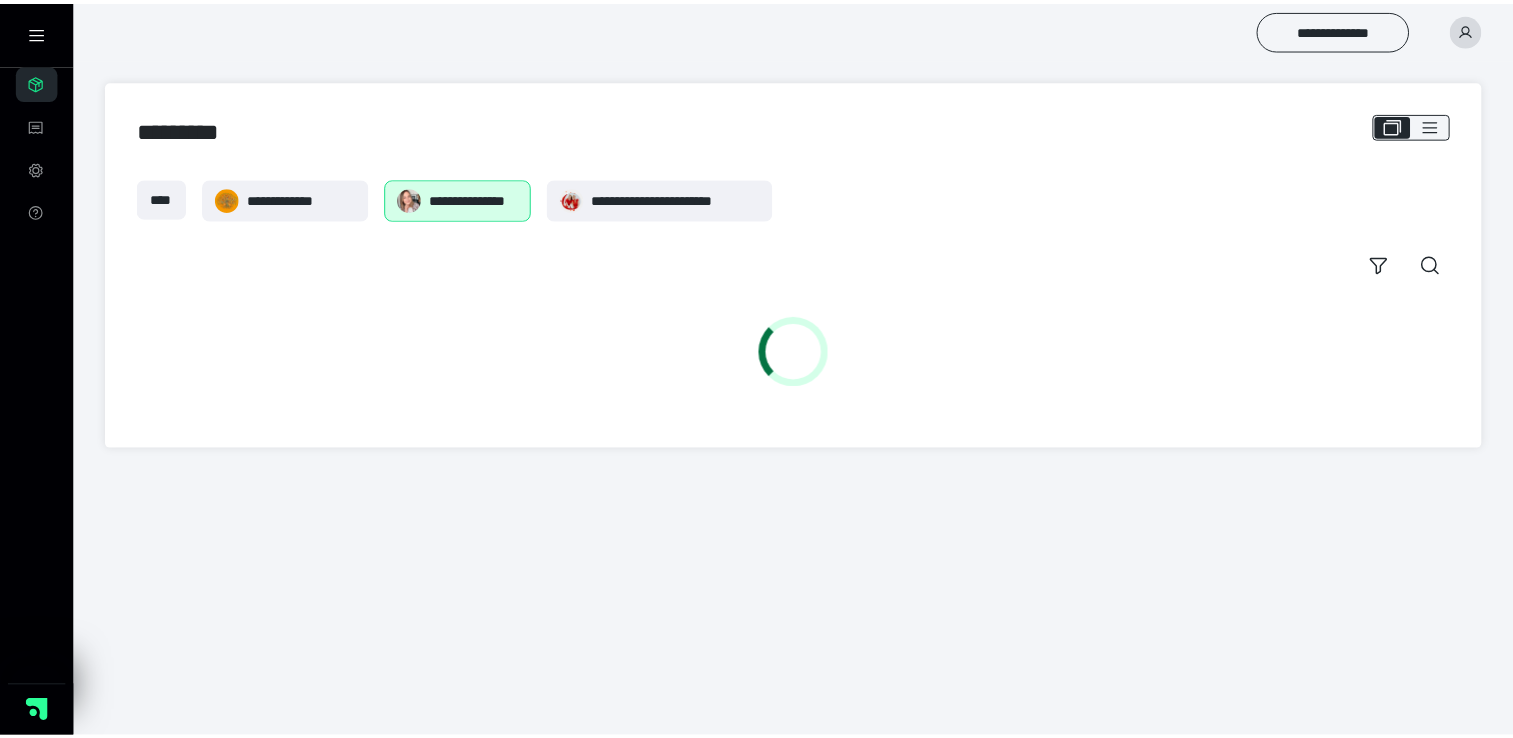 scroll, scrollTop: 0, scrollLeft: 0, axis: both 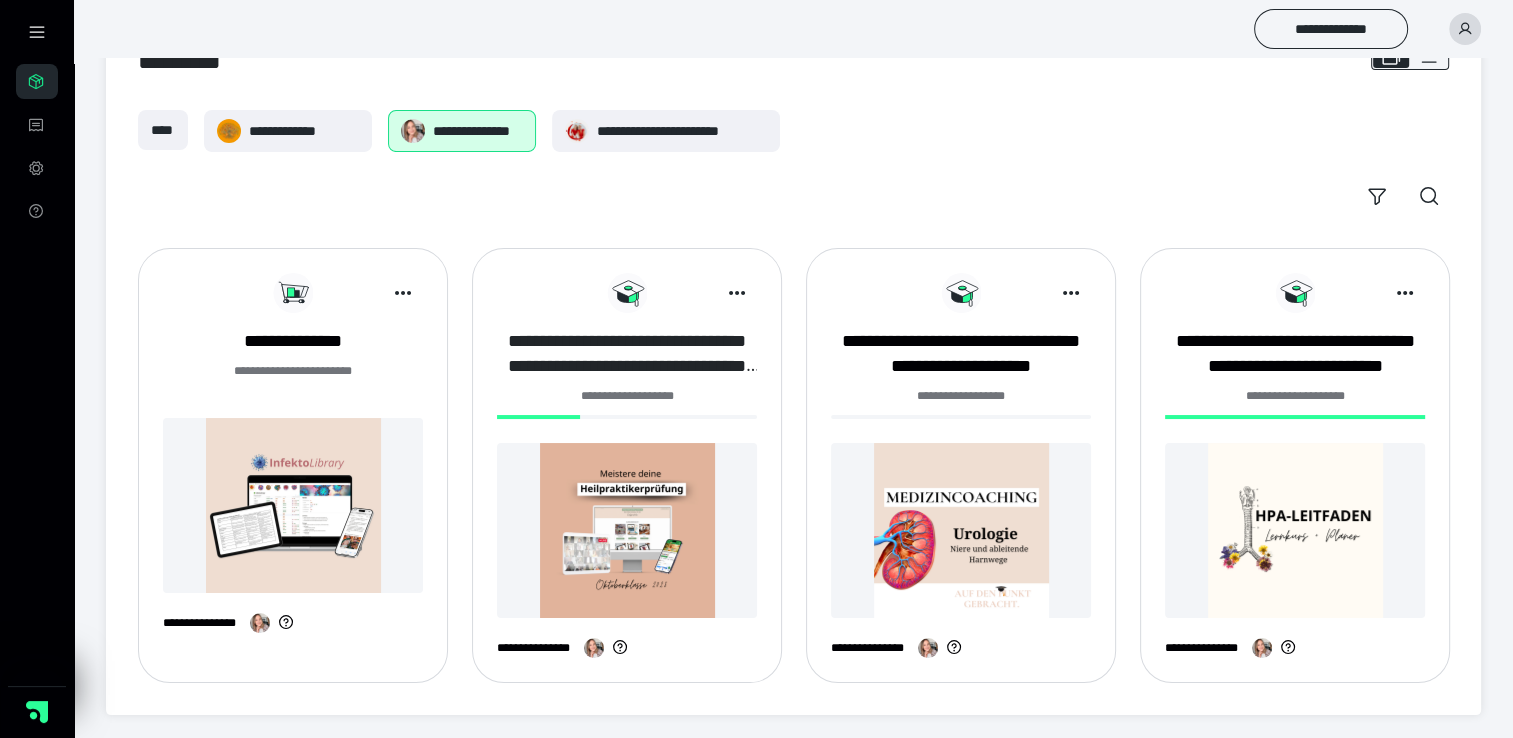 click on "**********" at bounding box center [627, 354] 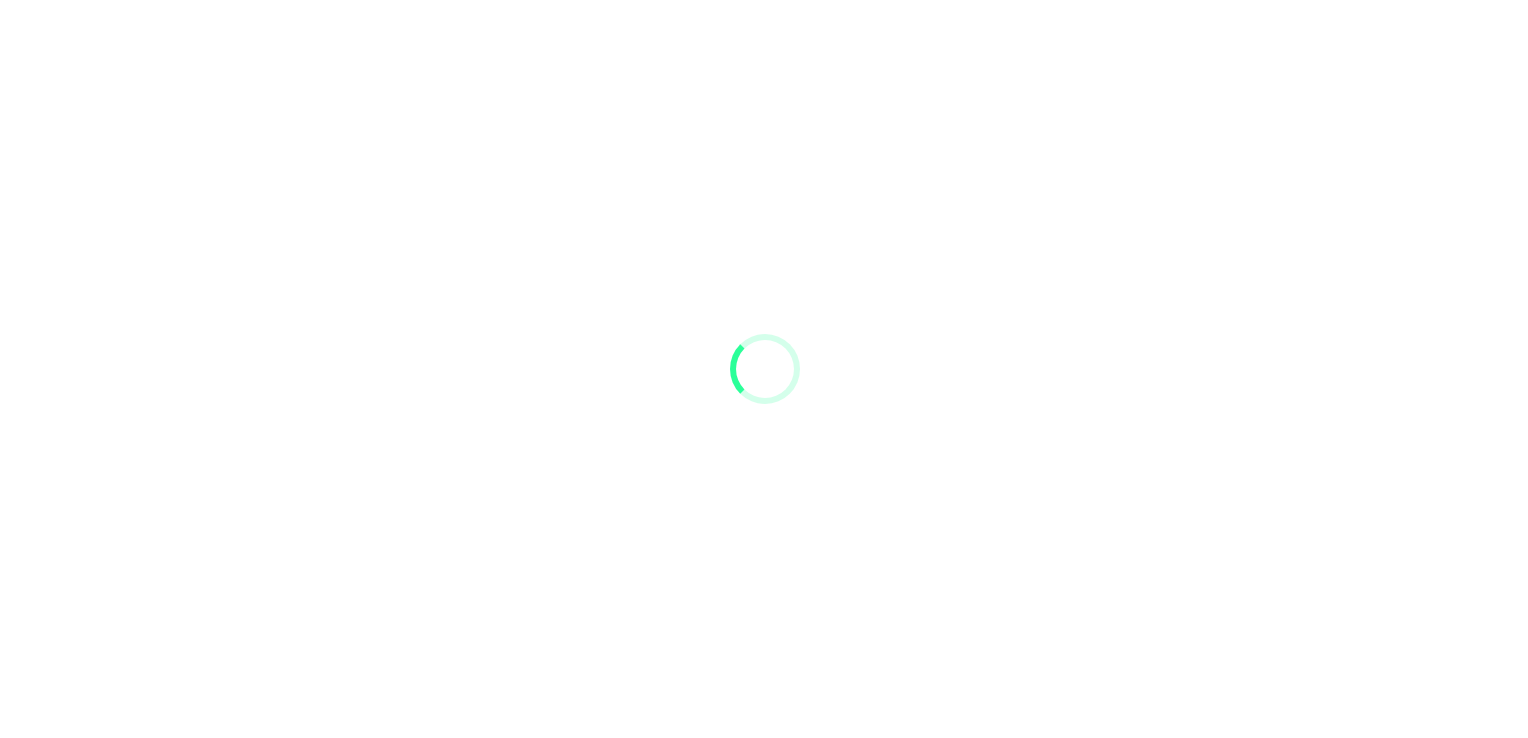 scroll, scrollTop: 0, scrollLeft: 0, axis: both 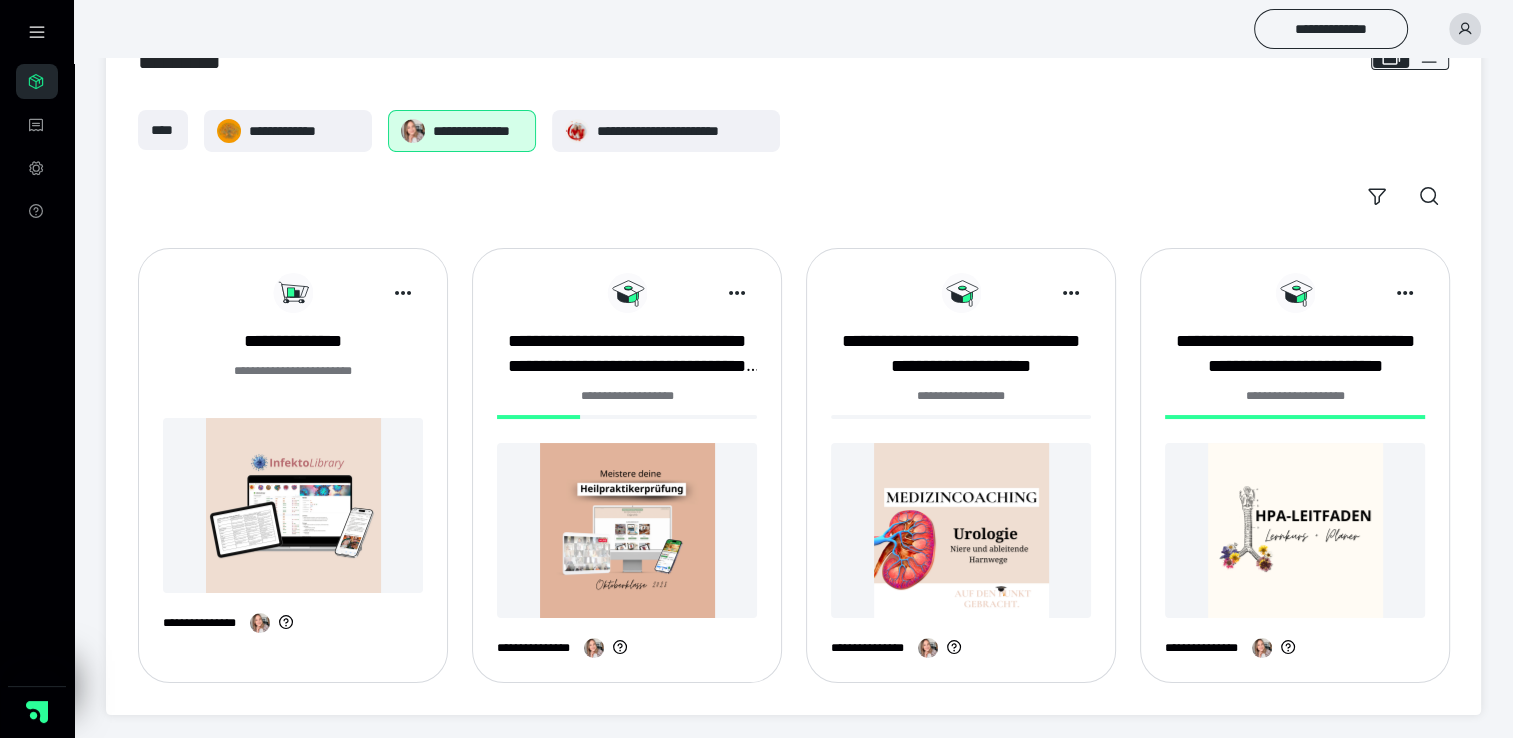 click at bounding box center (961, 530) 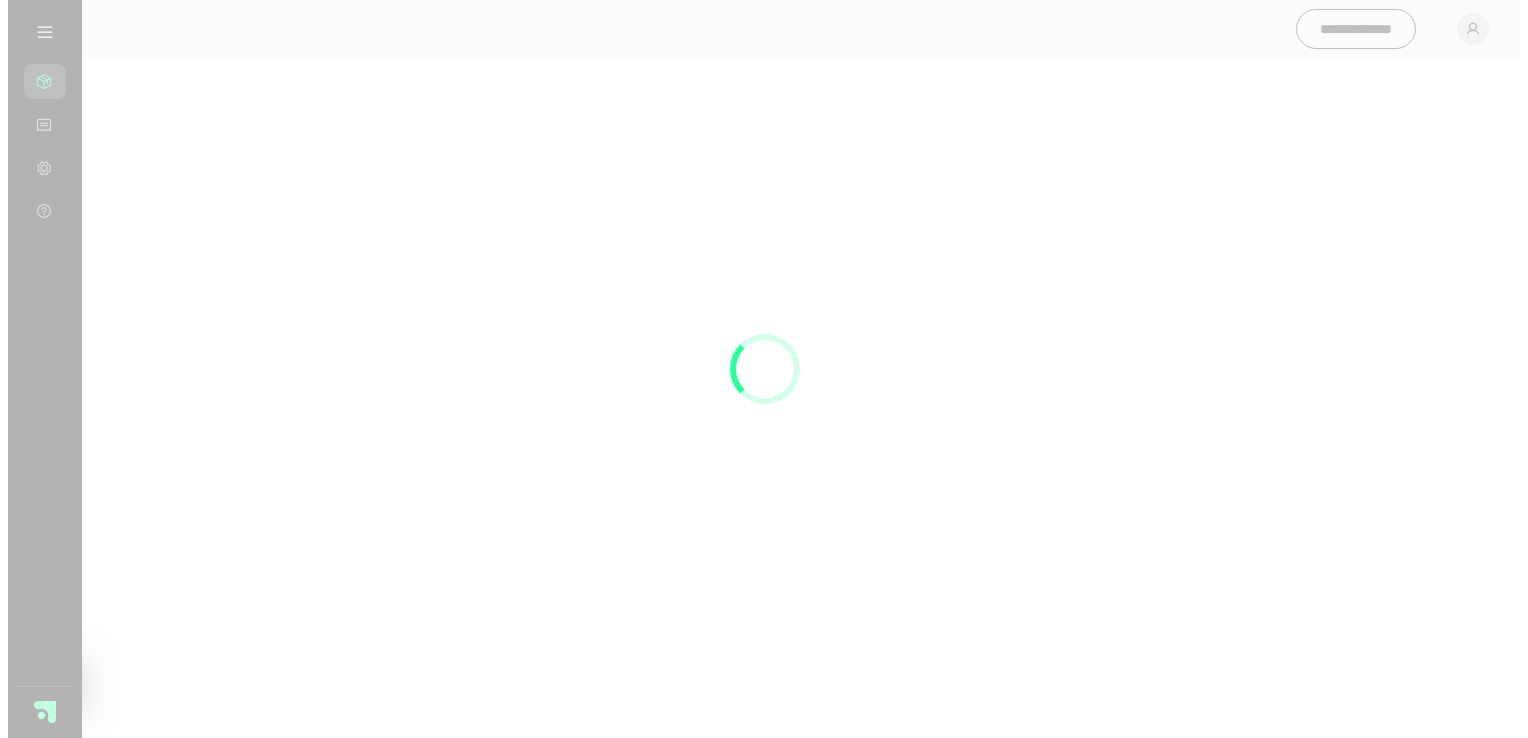 scroll, scrollTop: 0, scrollLeft: 0, axis: both 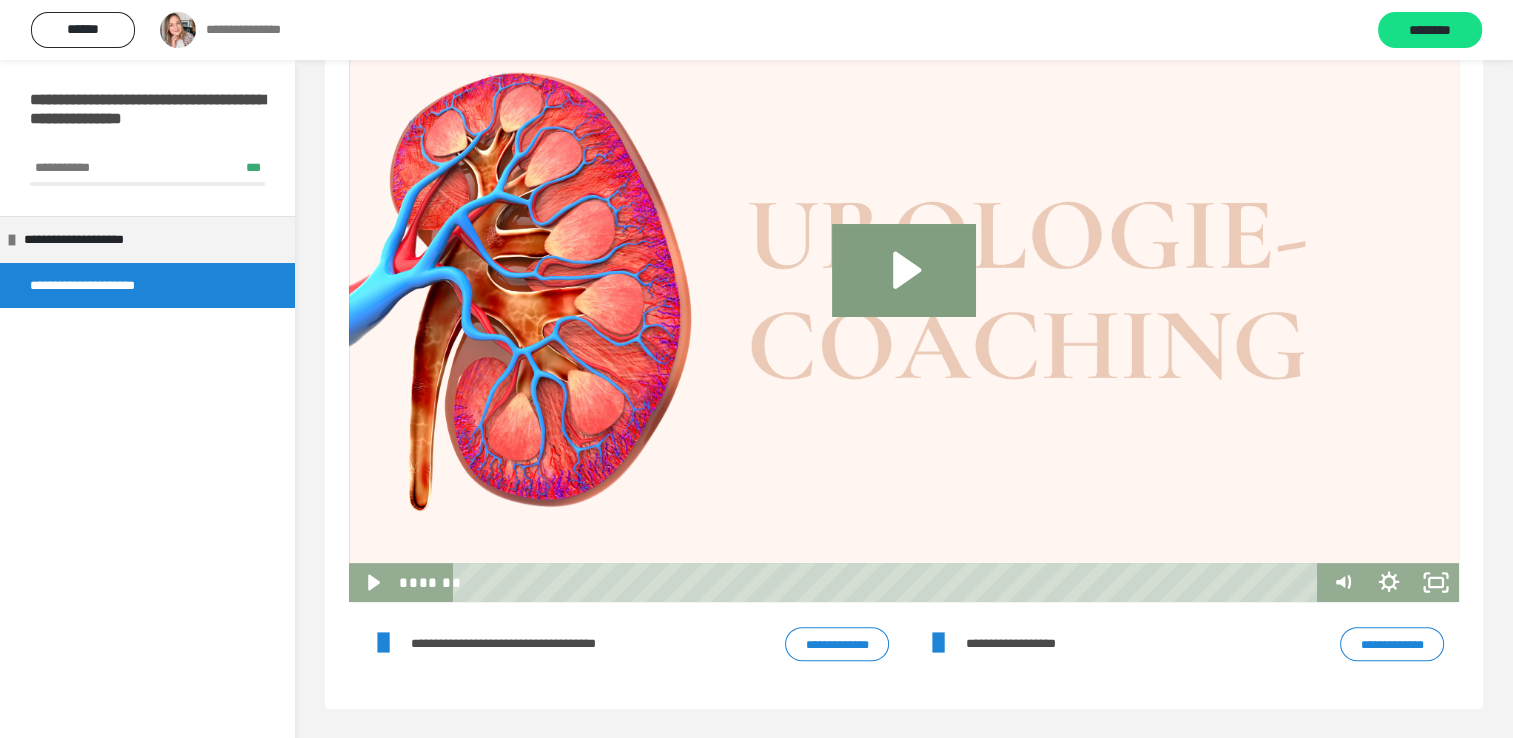 click on "**********" at bounding box center (1181, 643) 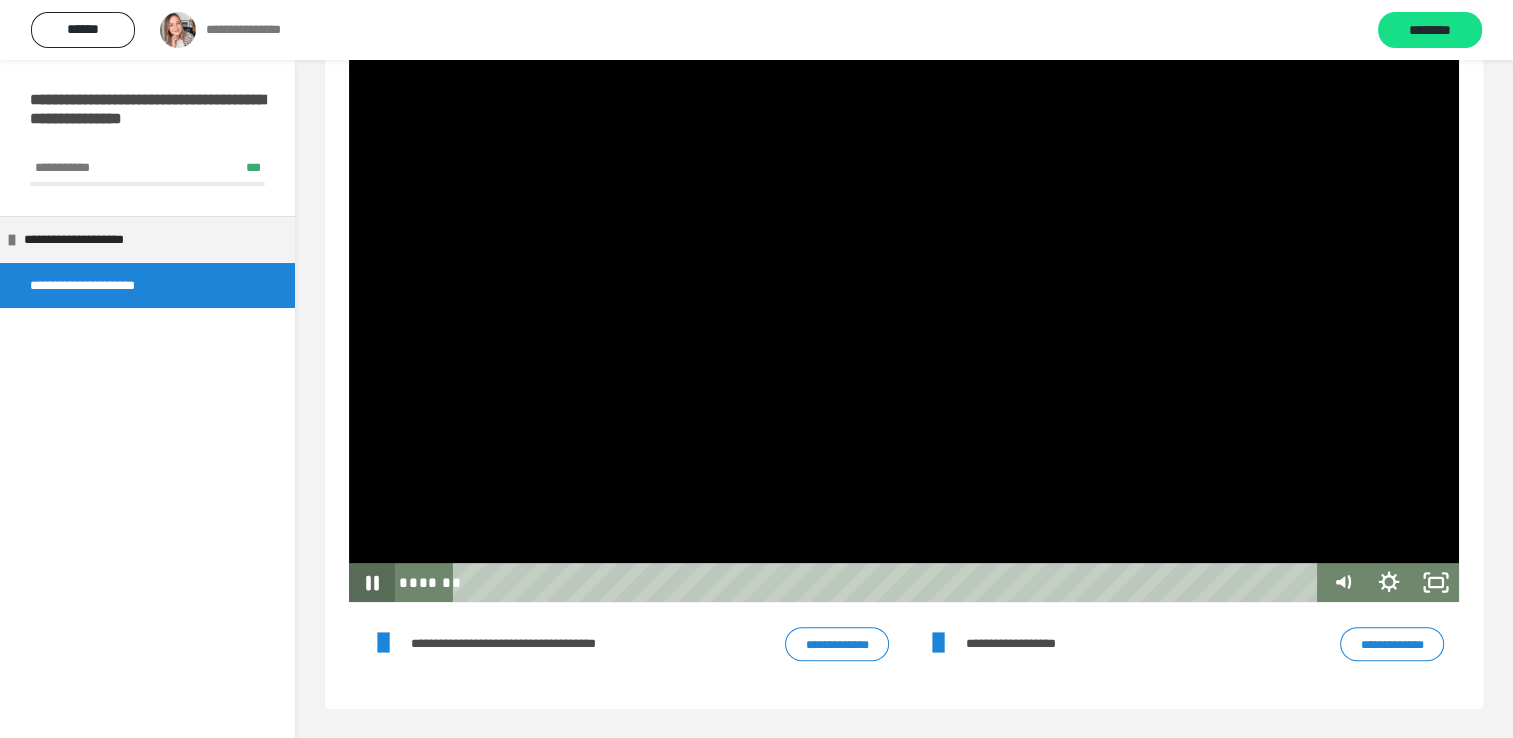 click 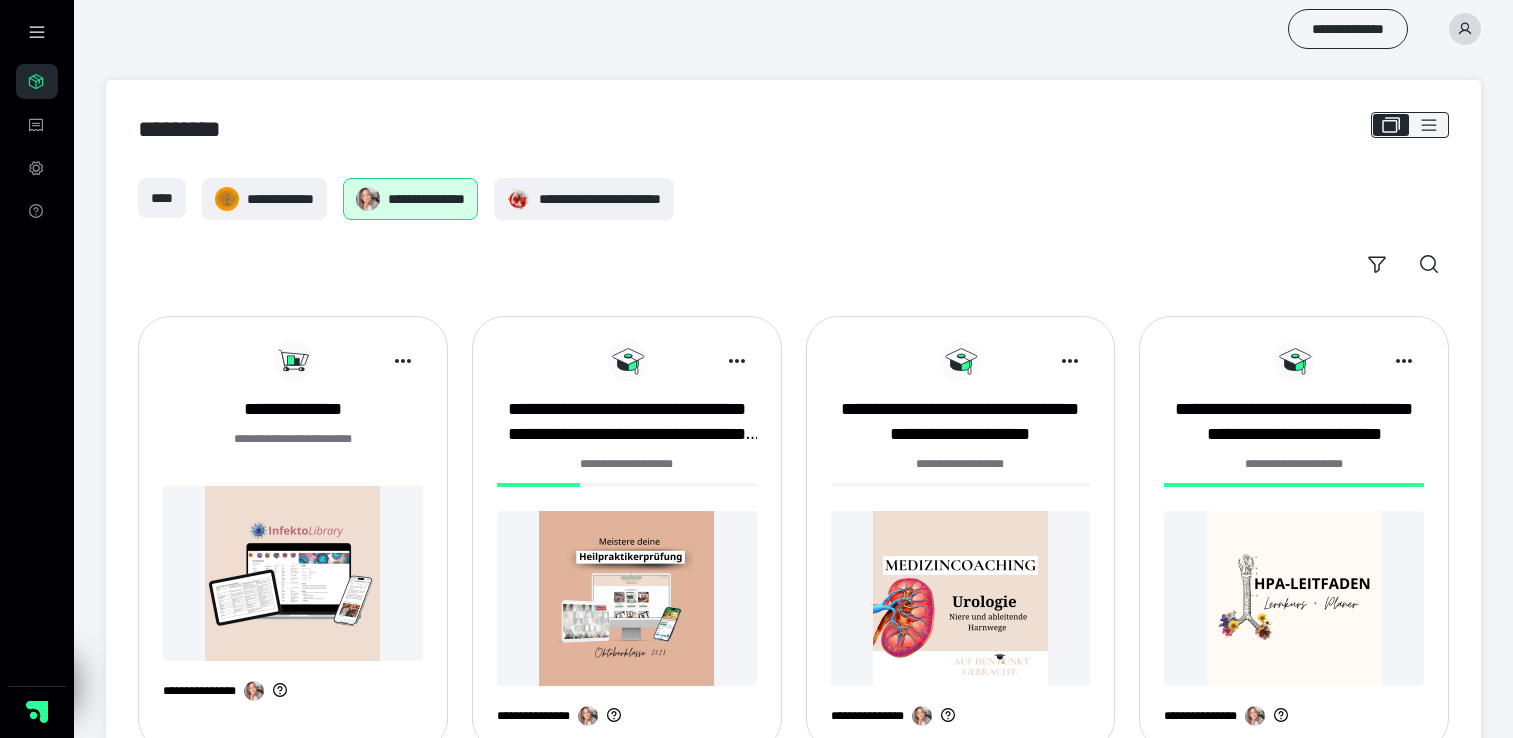 scroll, scrollTop: 68, scrollLeft: 0, axis: vertical 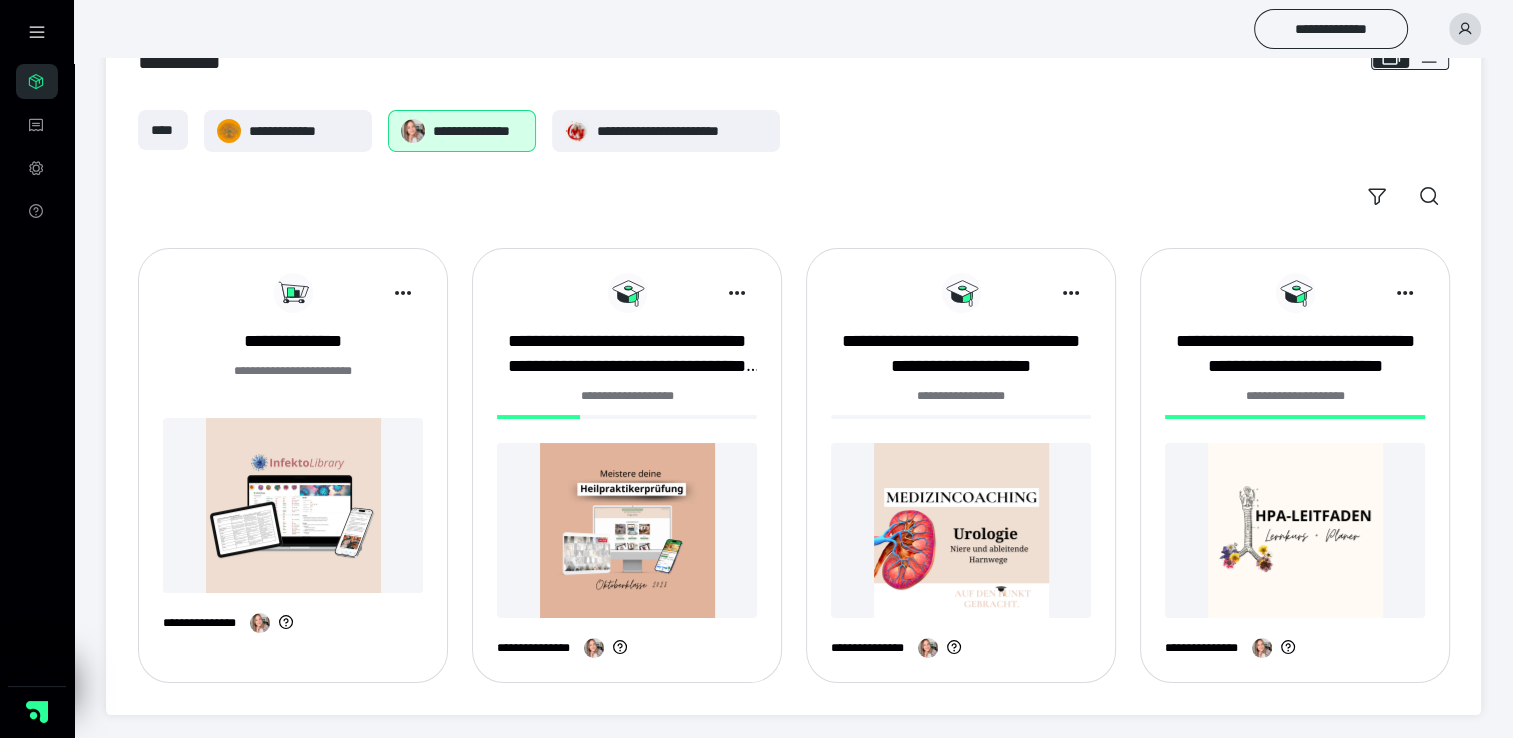 click at bounding box center [627, 530] 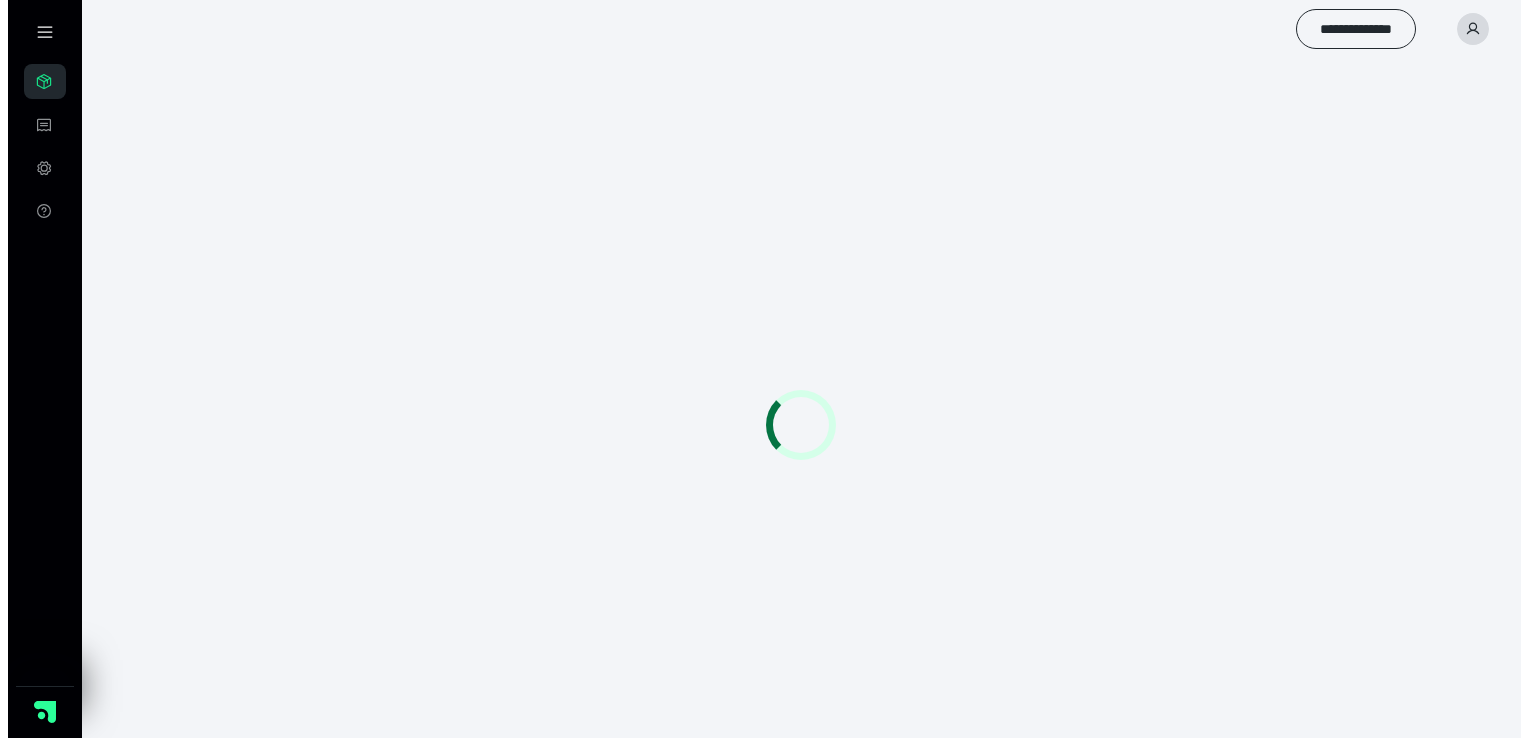 scroll, scrollTop: 0, scrollLeft: 0, axis: both 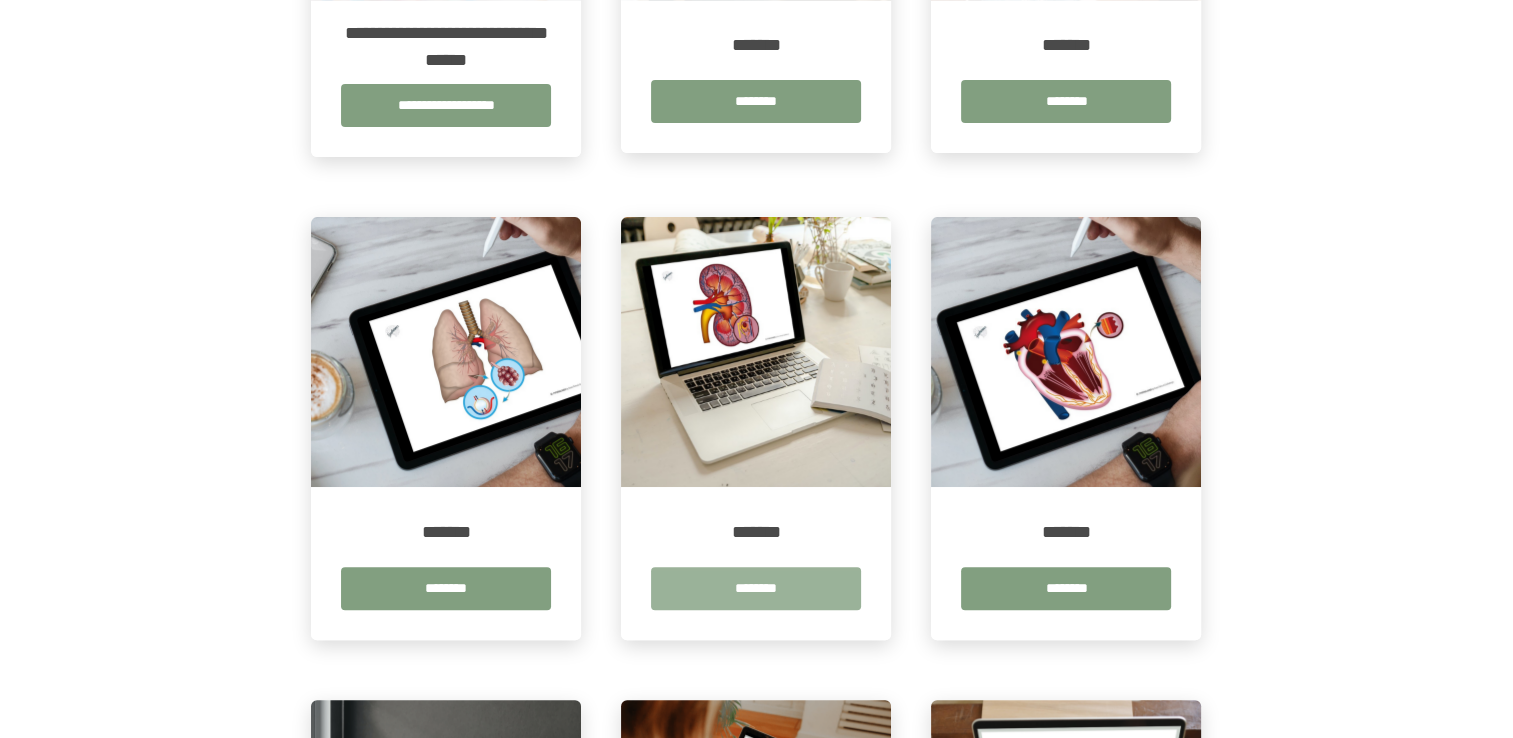 click on "********" at bounding box center (756, 588) 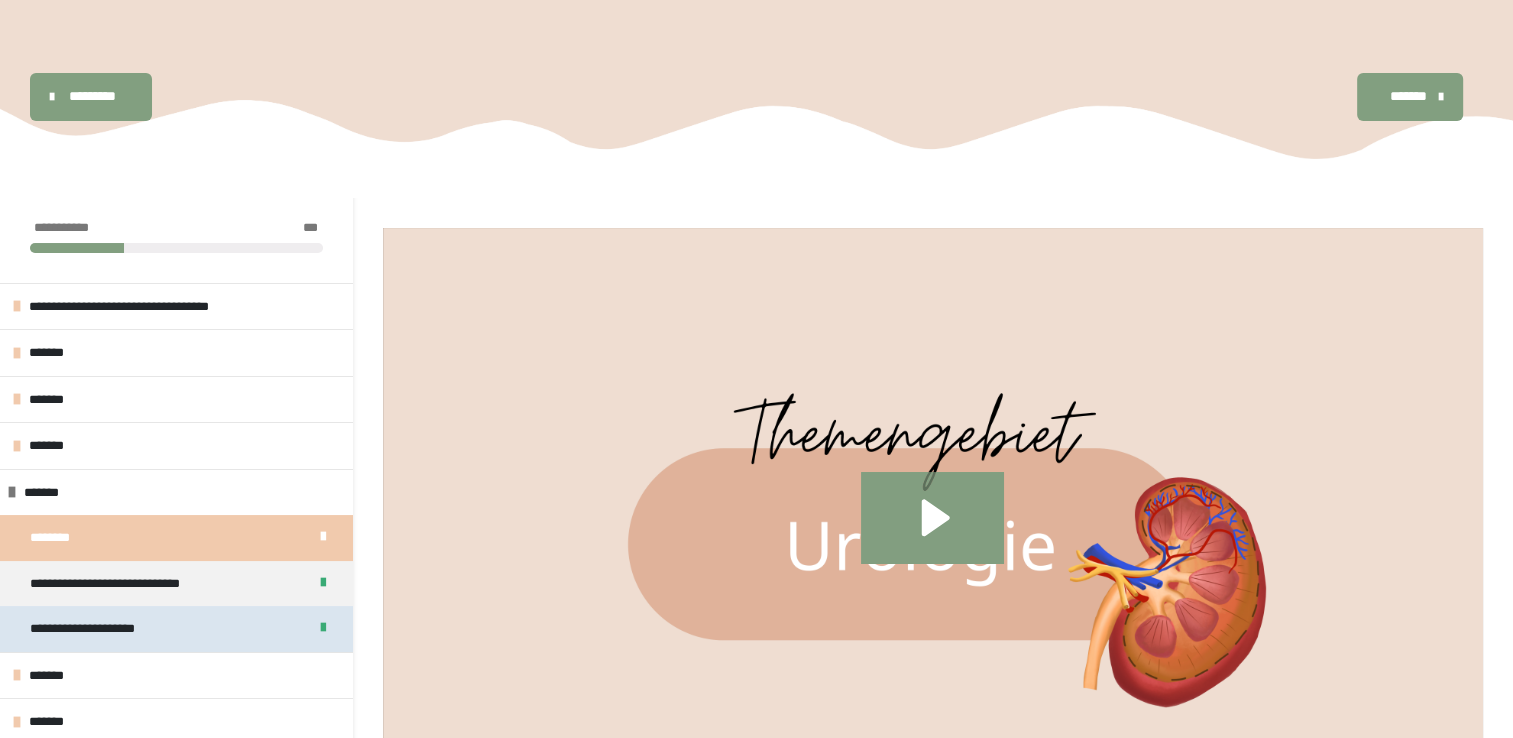 scroll, scrollTop: 200, scrollLeft: 0, axis: vertical 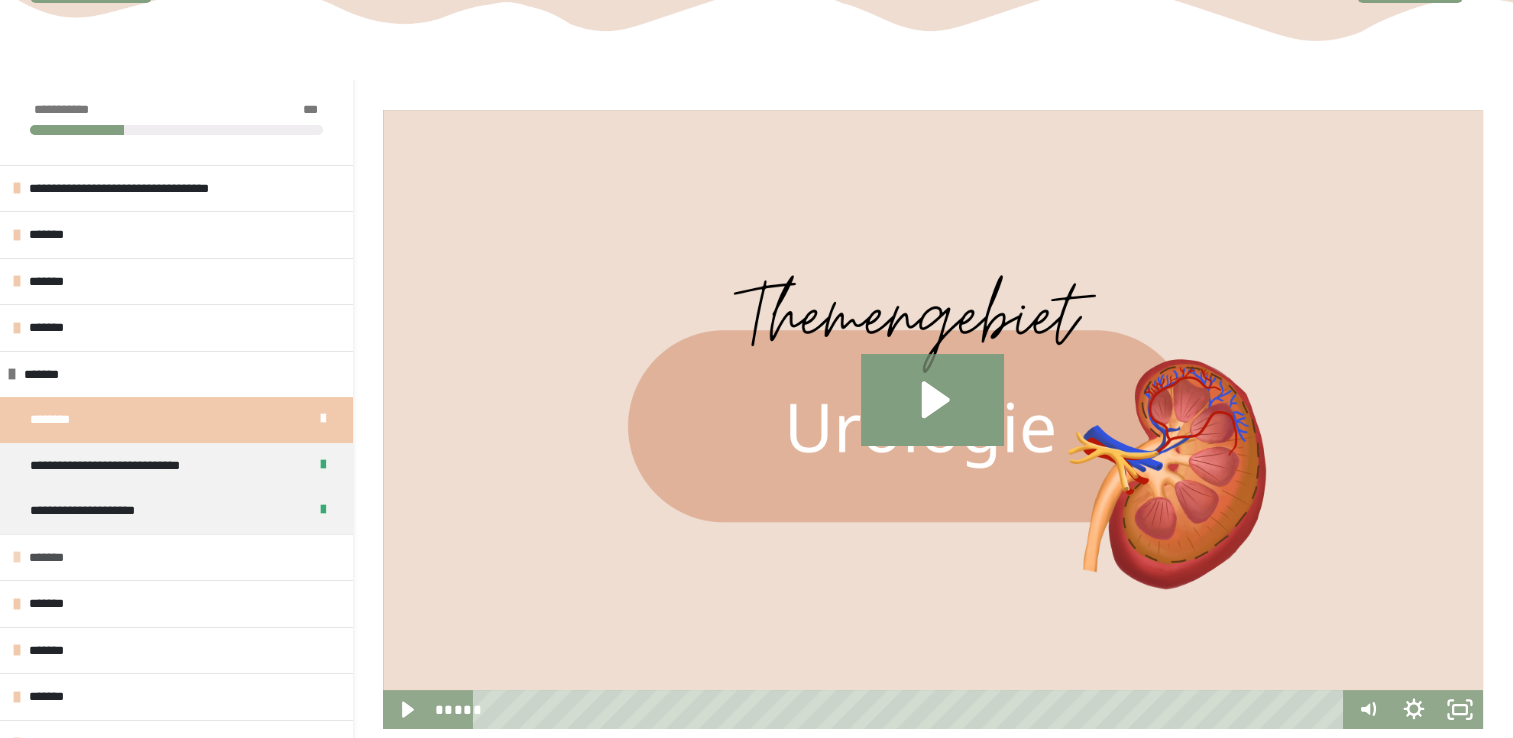 click on "*******" at bounding box center (176, 557) 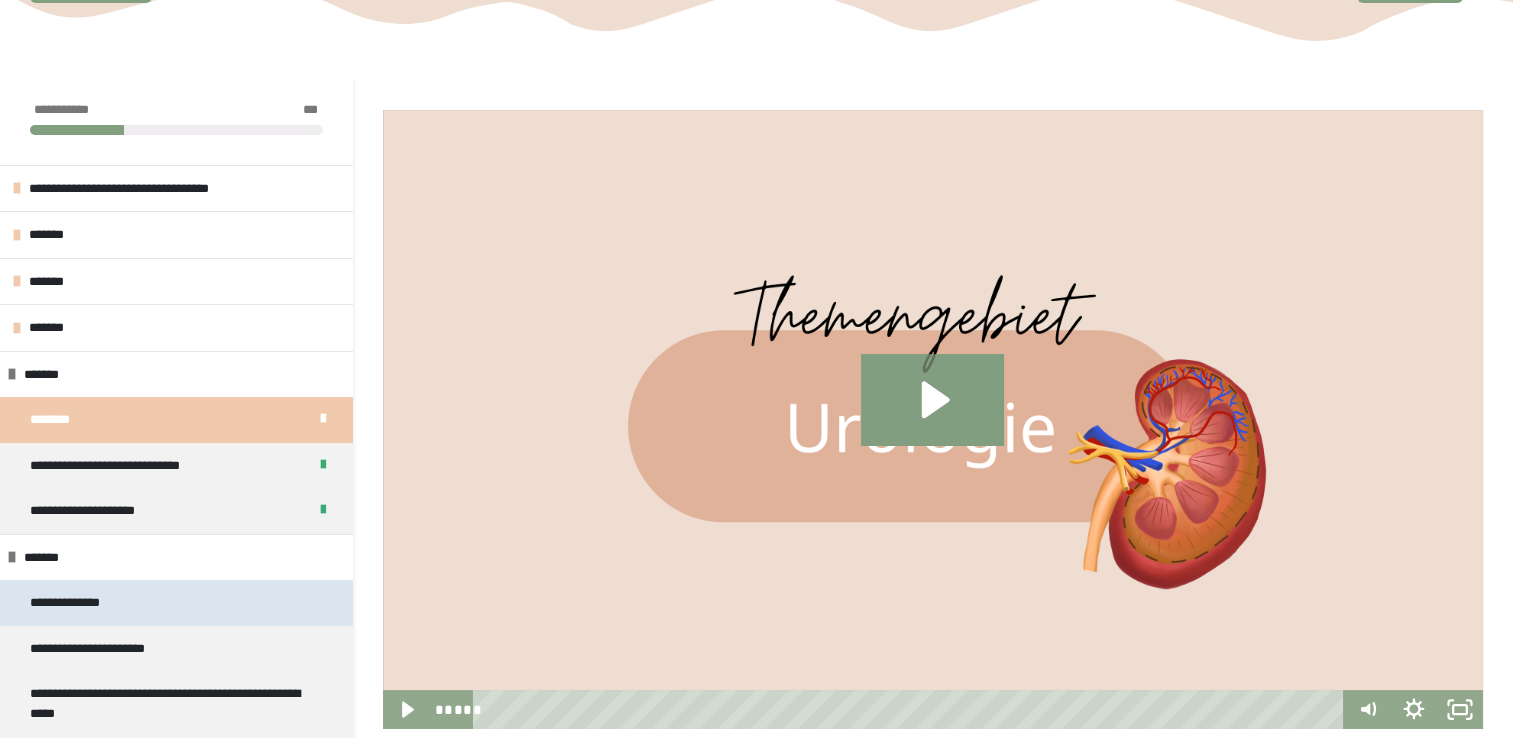 click on "**********" at bounding box center (76, 603) 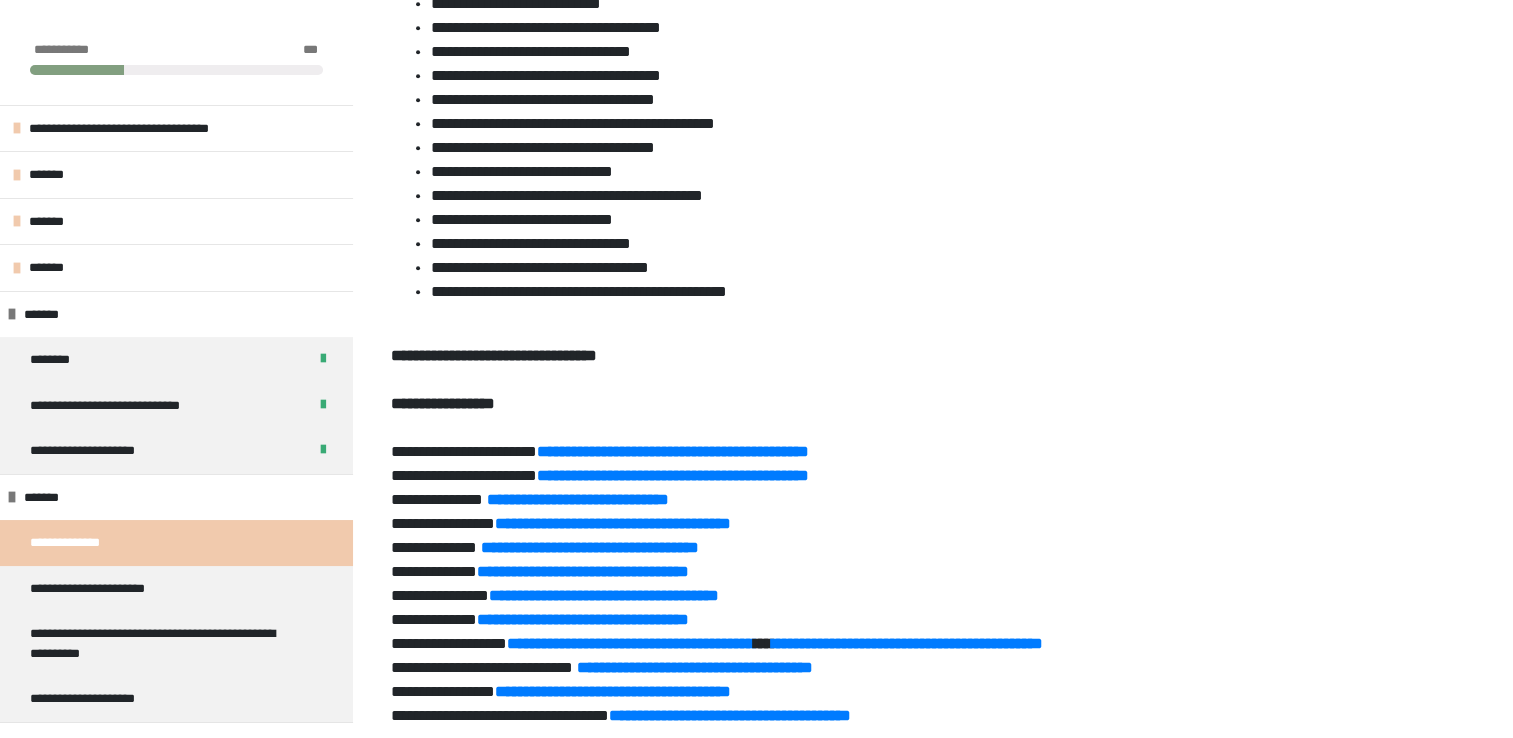 scroll, scrollTop: 1400, scrollLeft: 0, axis: vertical 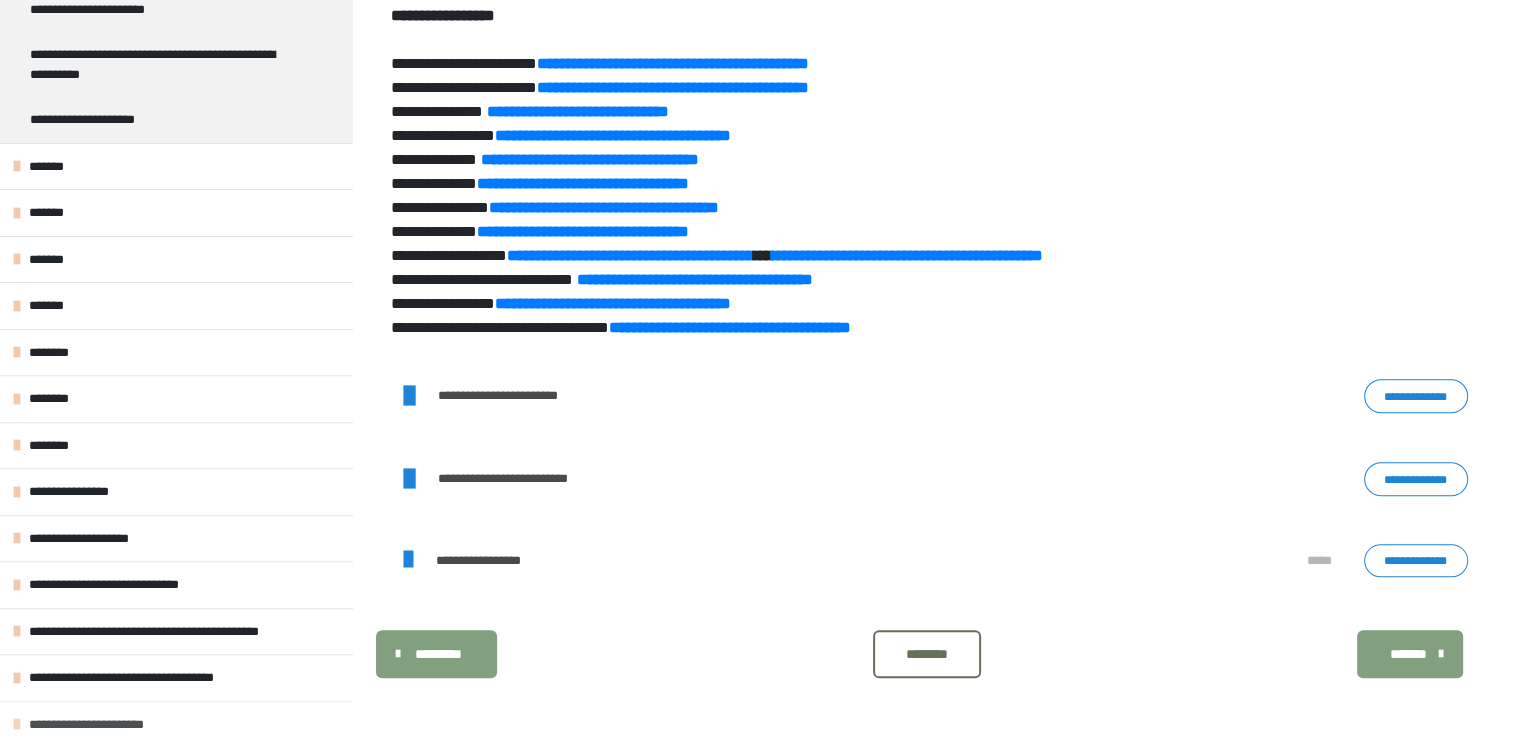 click on "**********" at bounding box center [107, 725] 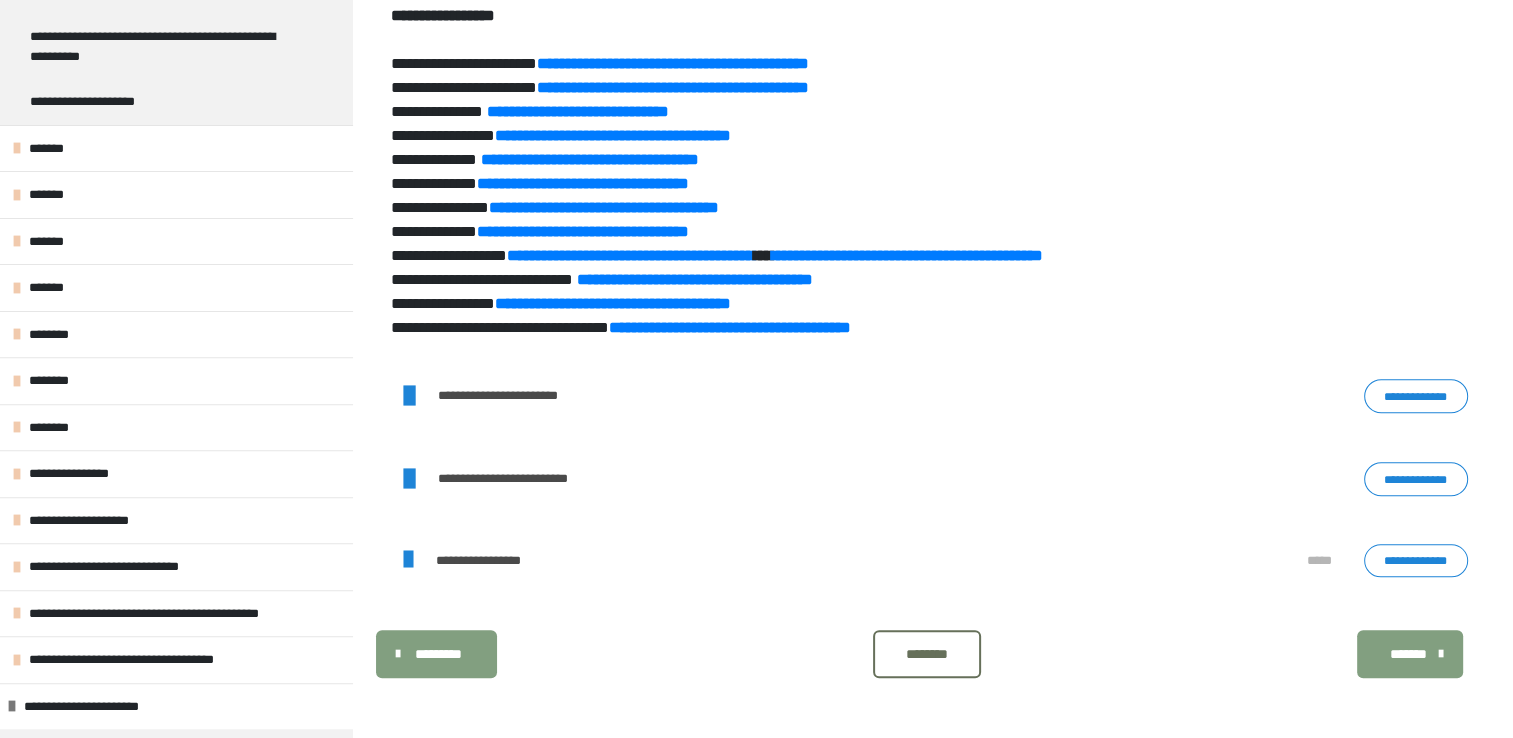 scroll, scrollTop: 624, scrollLeft: 0, axis: vertical 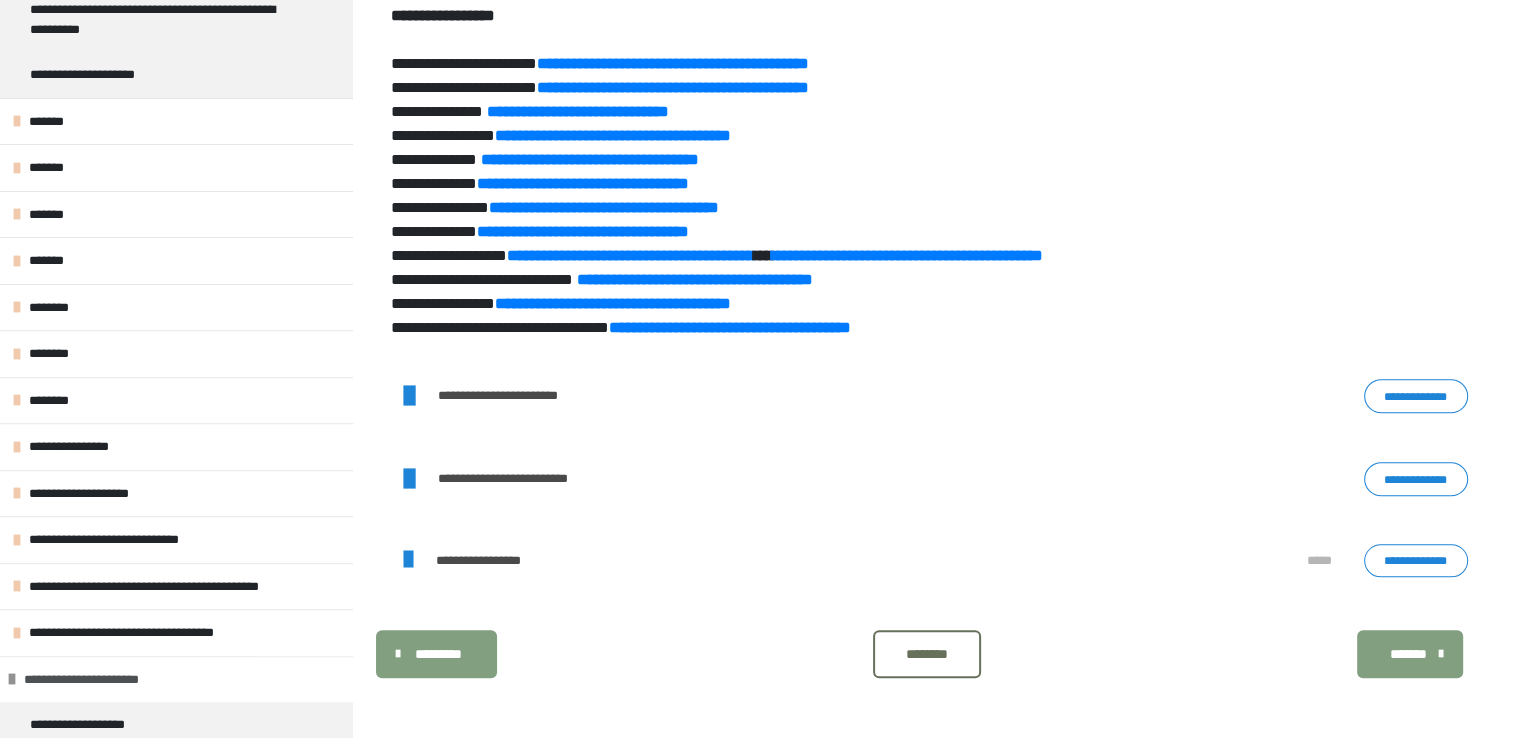 click on "**********" at bounding box center [102, 680] 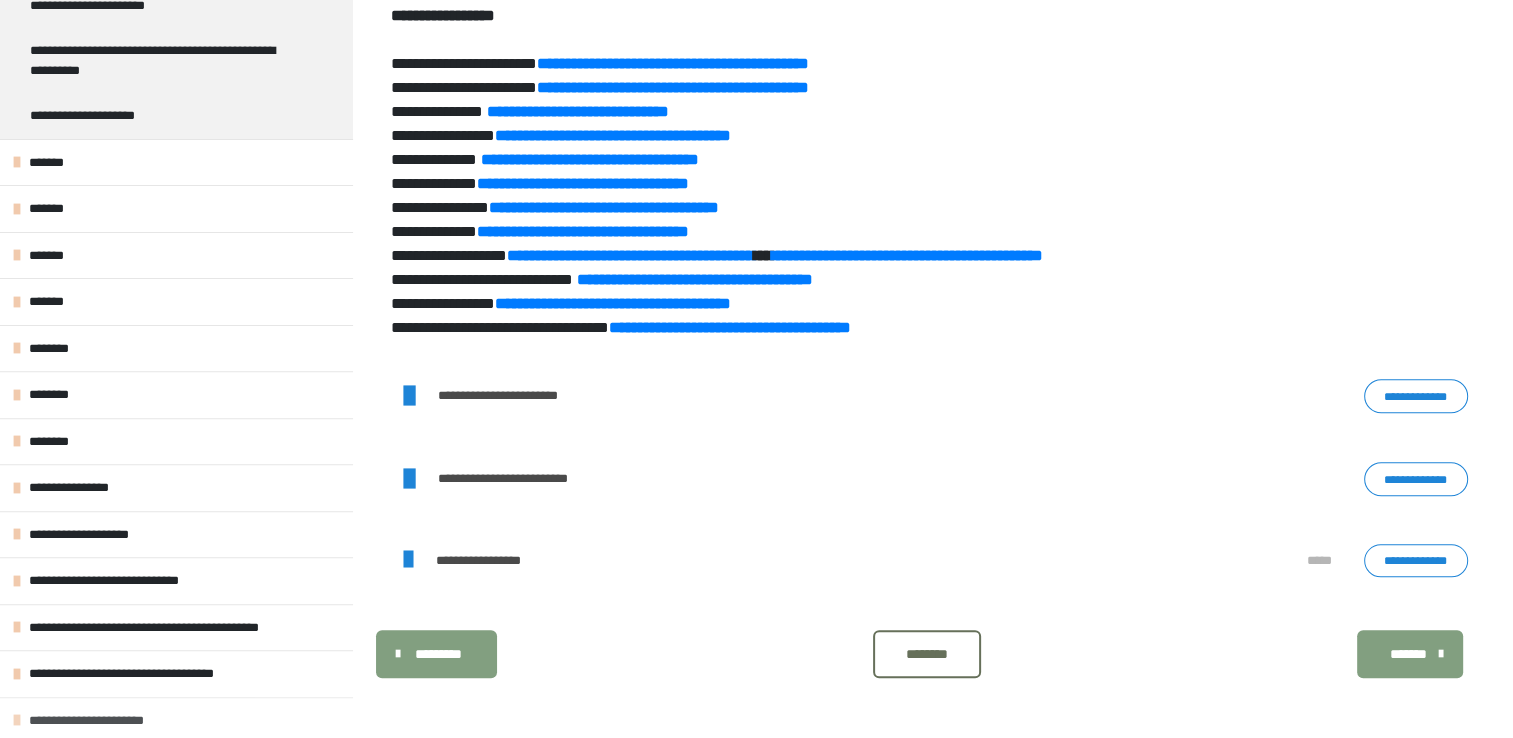 scroll, scrollTop: 579, scrollLeft: 0, axis: vertical 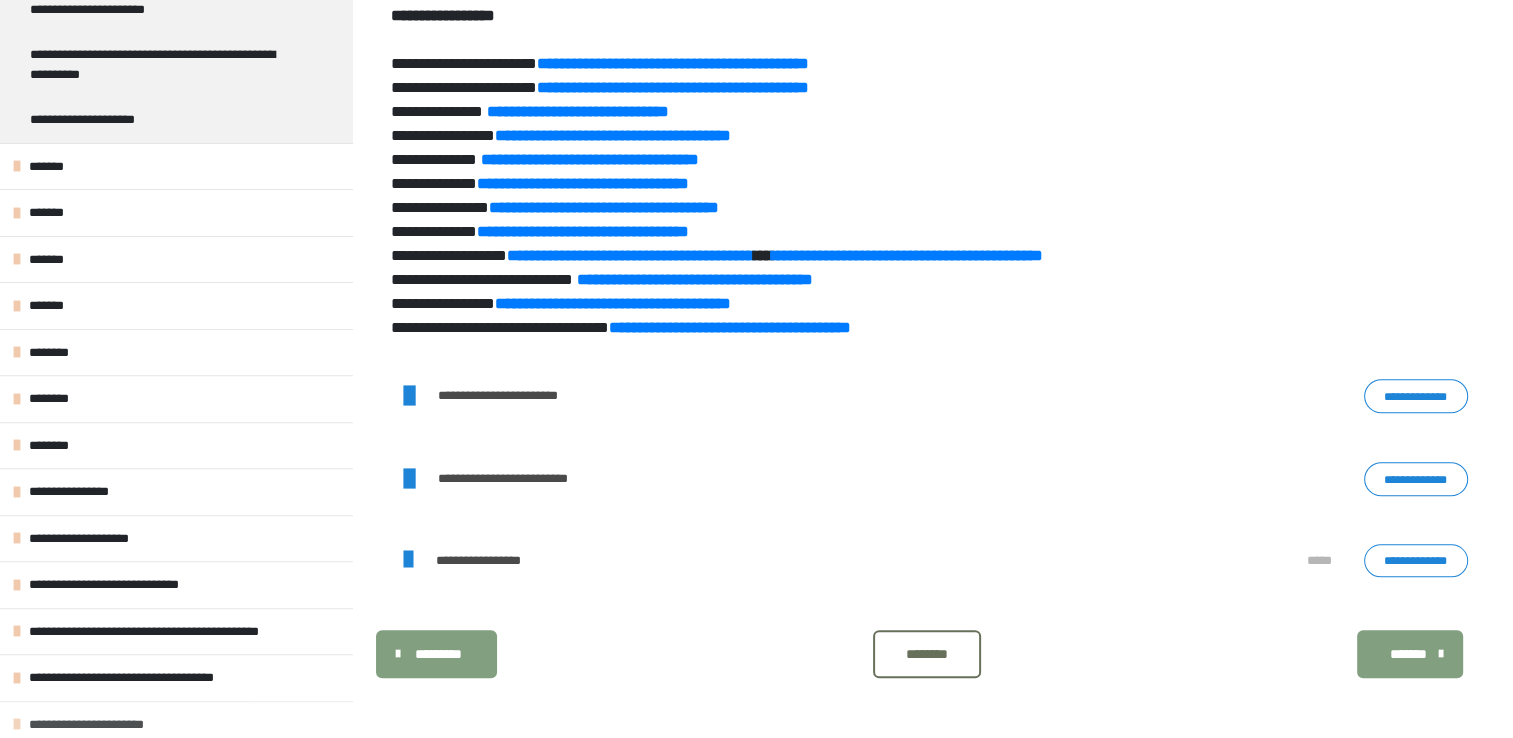 click on "**********" at bounding box center [107, 725] 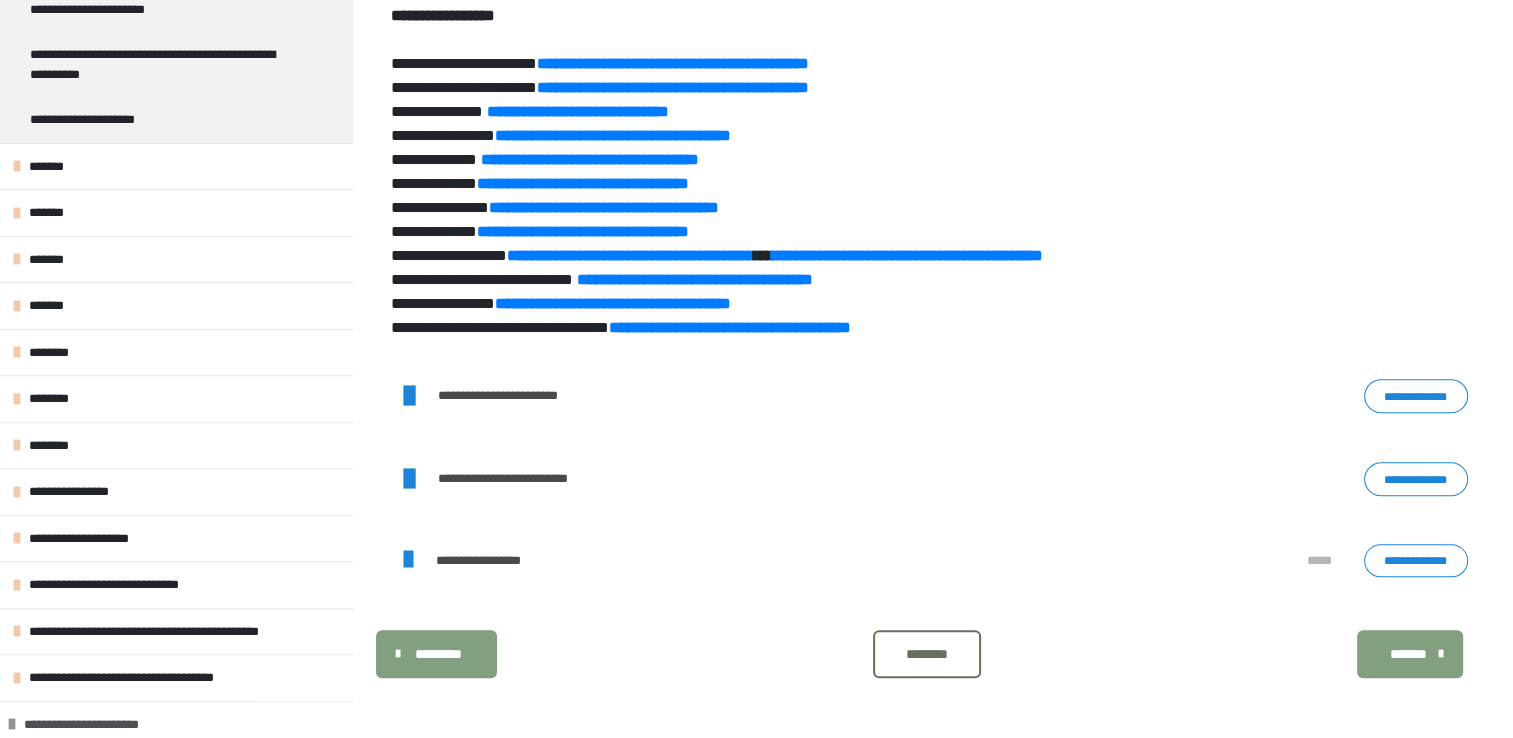 scroll, scrollTop: 624, scrollLeft: 0, axis: vertical 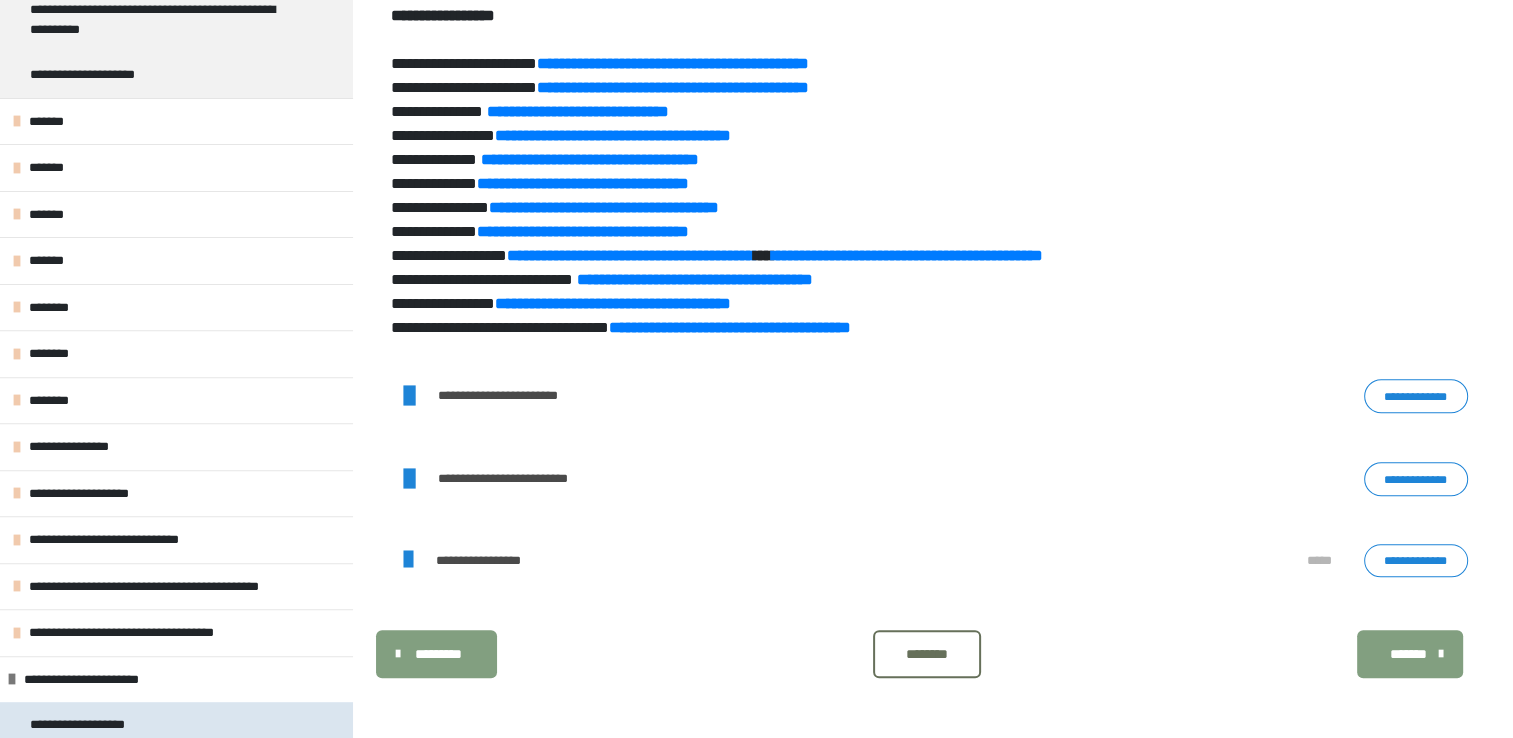 click on "**********" at bounding box center (176, 725) 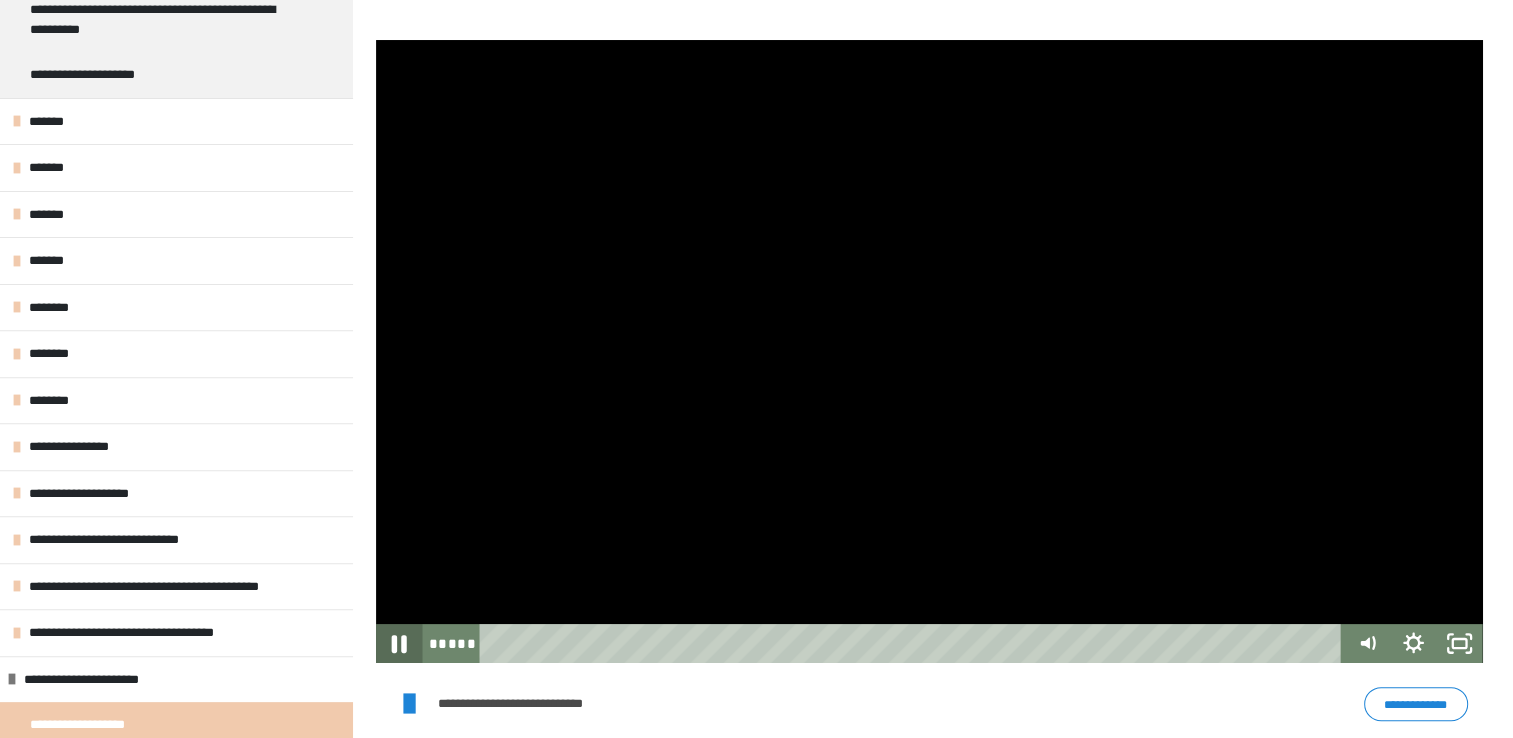 click 